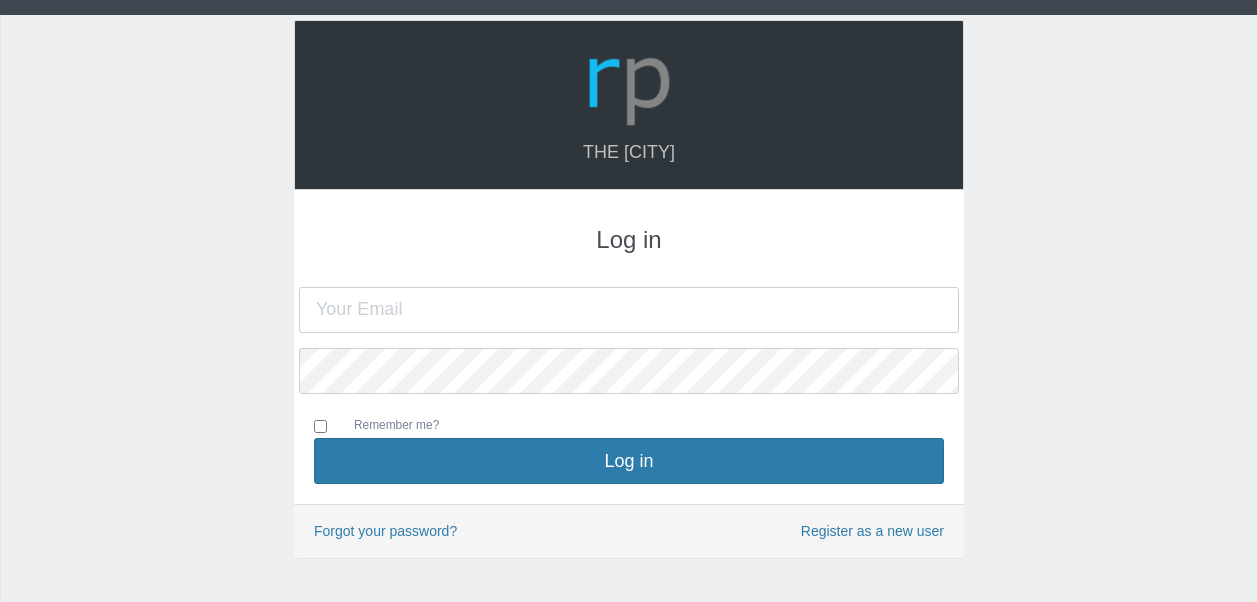 scroll, scrollTop: 0, scrollLeft: 0, axis: both 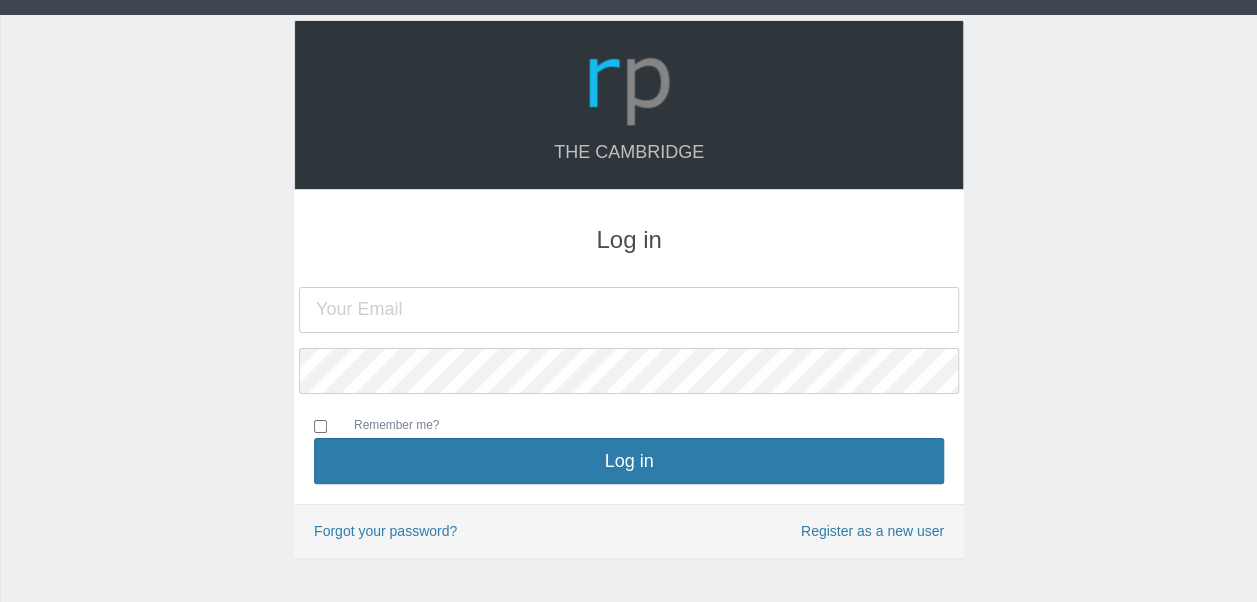 click at bounding box center [629, 310] 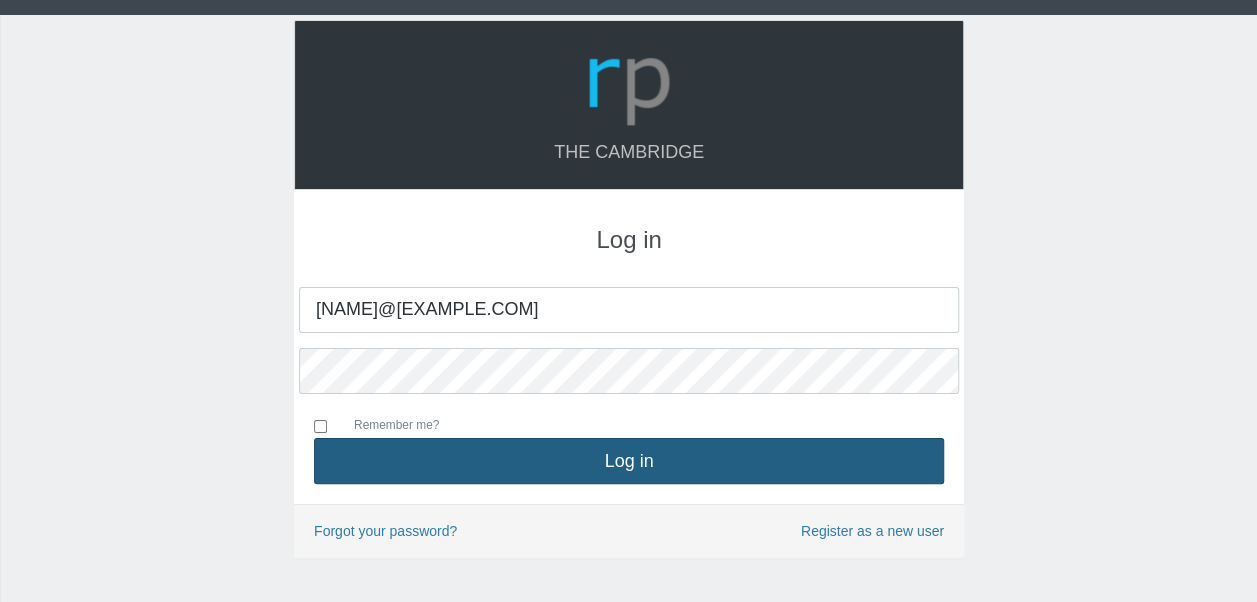 click on "Log in" at bounding box center [629, 461] 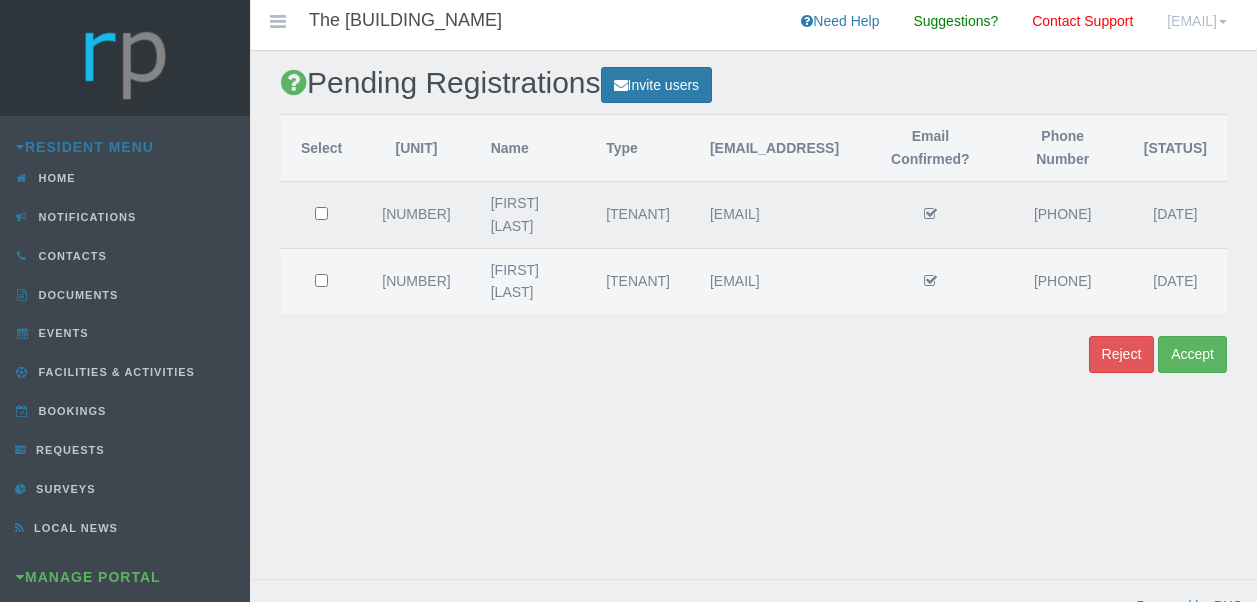 scroll, scrollTop: 0, scrollLeft: 0, axis: both 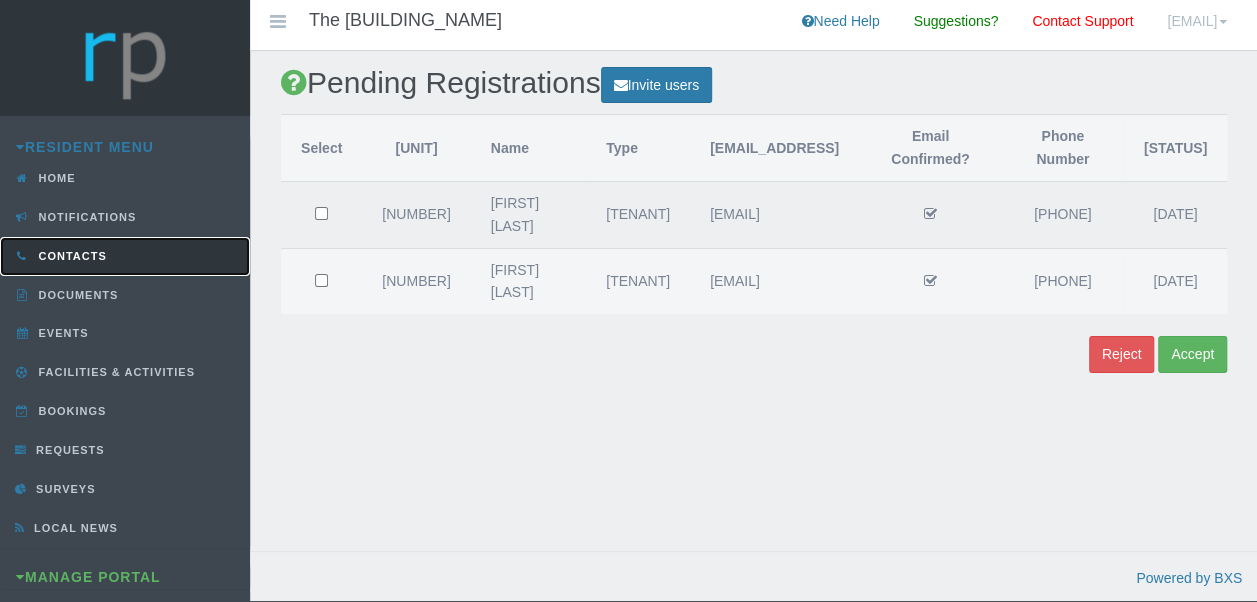 click on "Contacts" at bounding box center [125, 256] 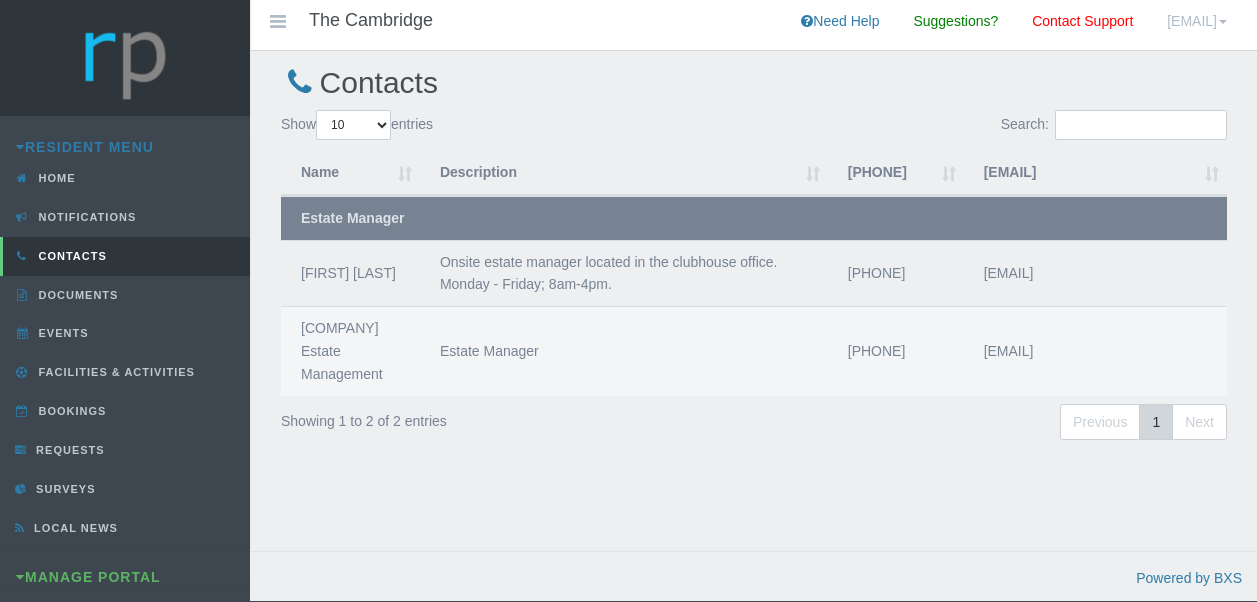 scroll, scrollTop: 0, scrollLeft: 0, axis: both 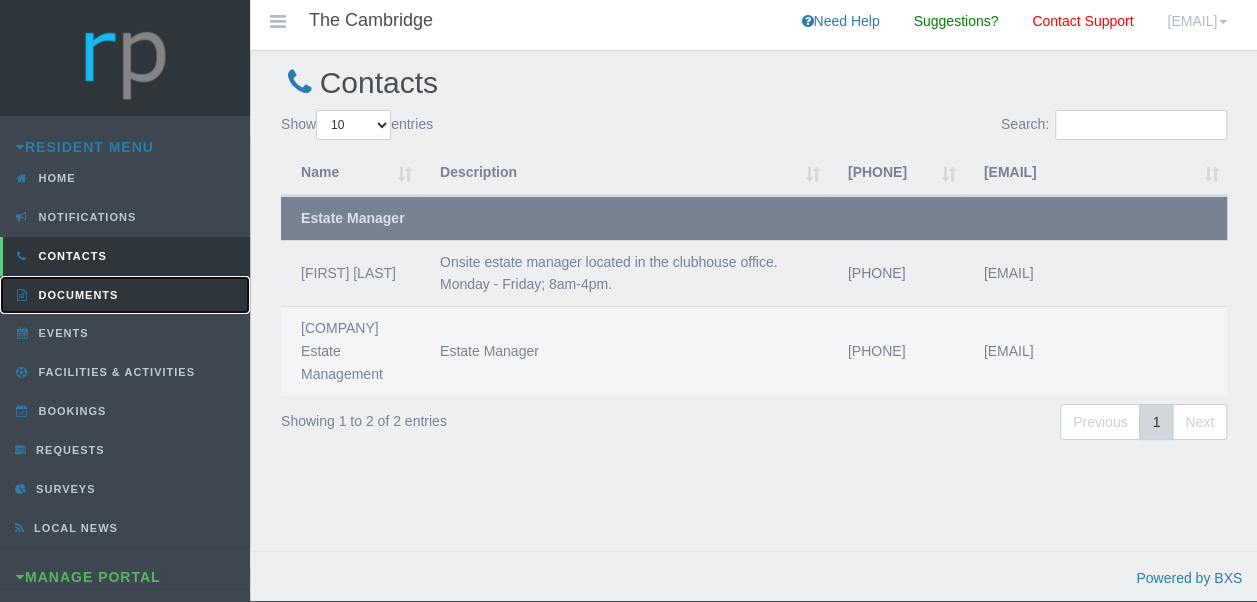 click on "Documents" at bounding box center (76, 295) 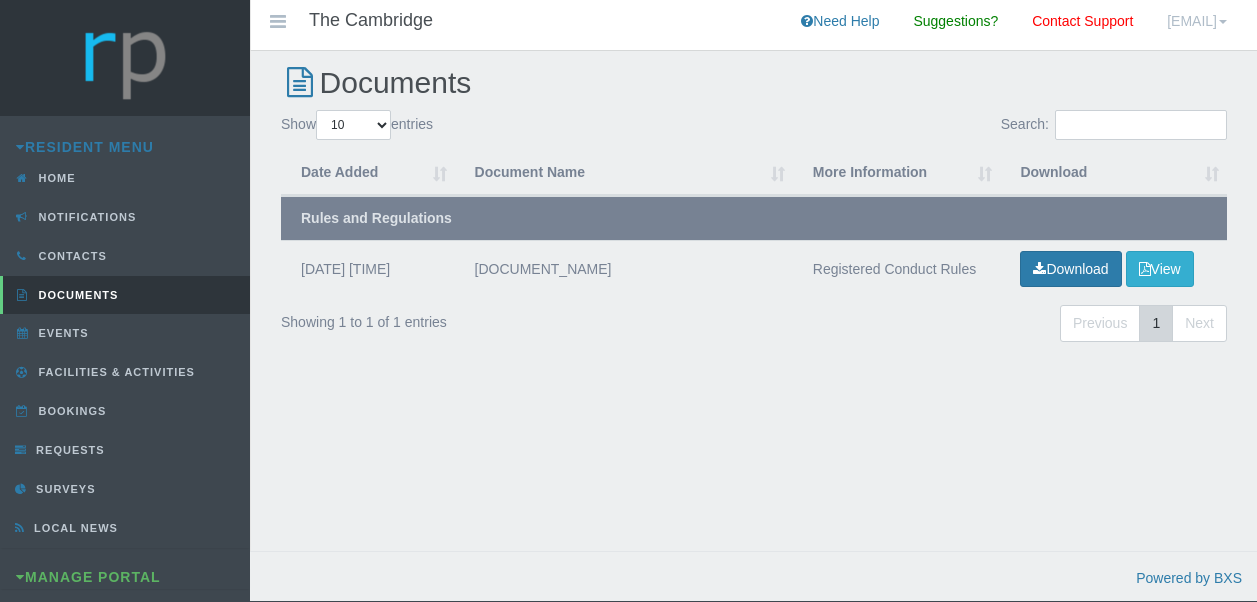 scroll, scrollTop: 0, scrollLeft: 0, axis: both 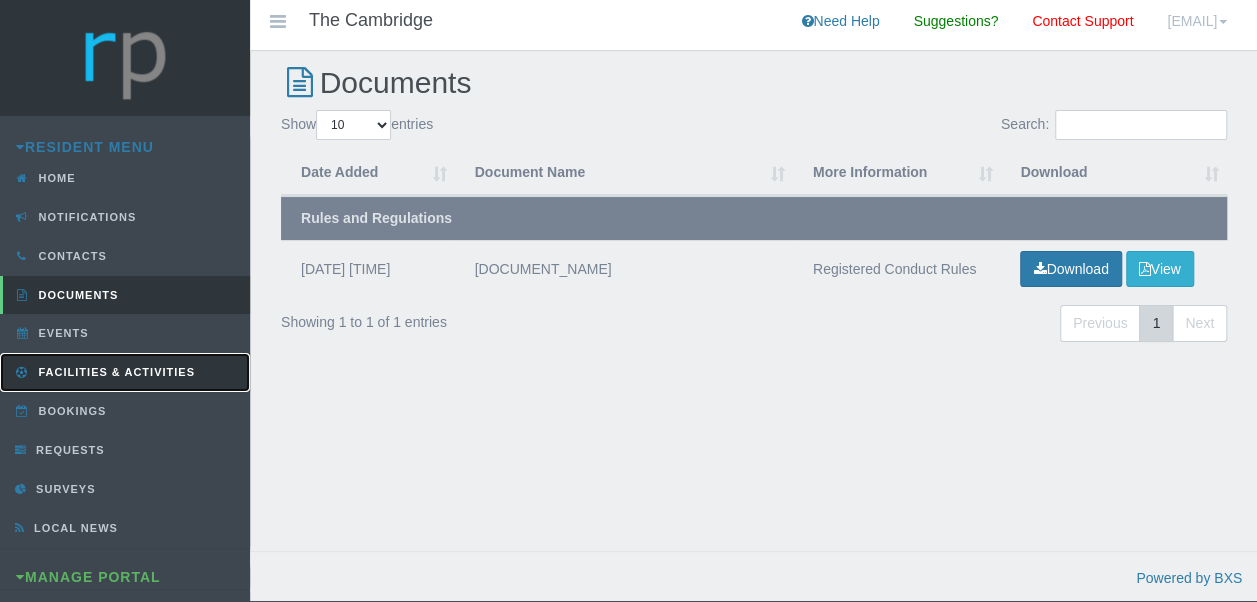 click on "Facilities & Activities" at bounding box center [114, 372] 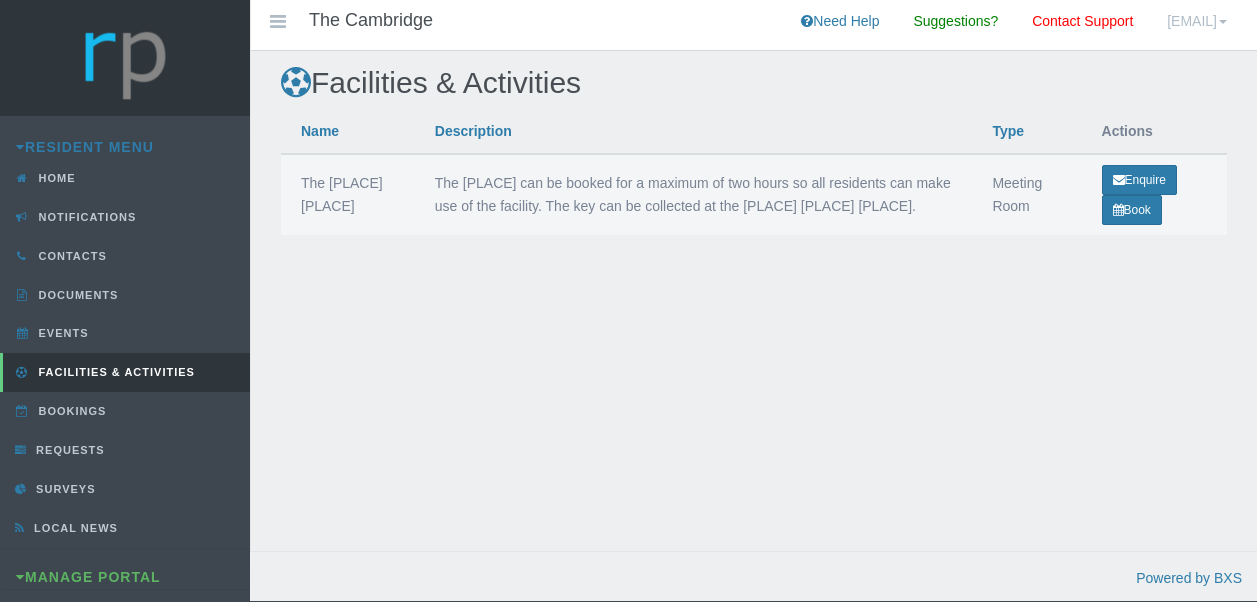 scroll, scrollTop: 0, scrollLeft: 0, axis: both 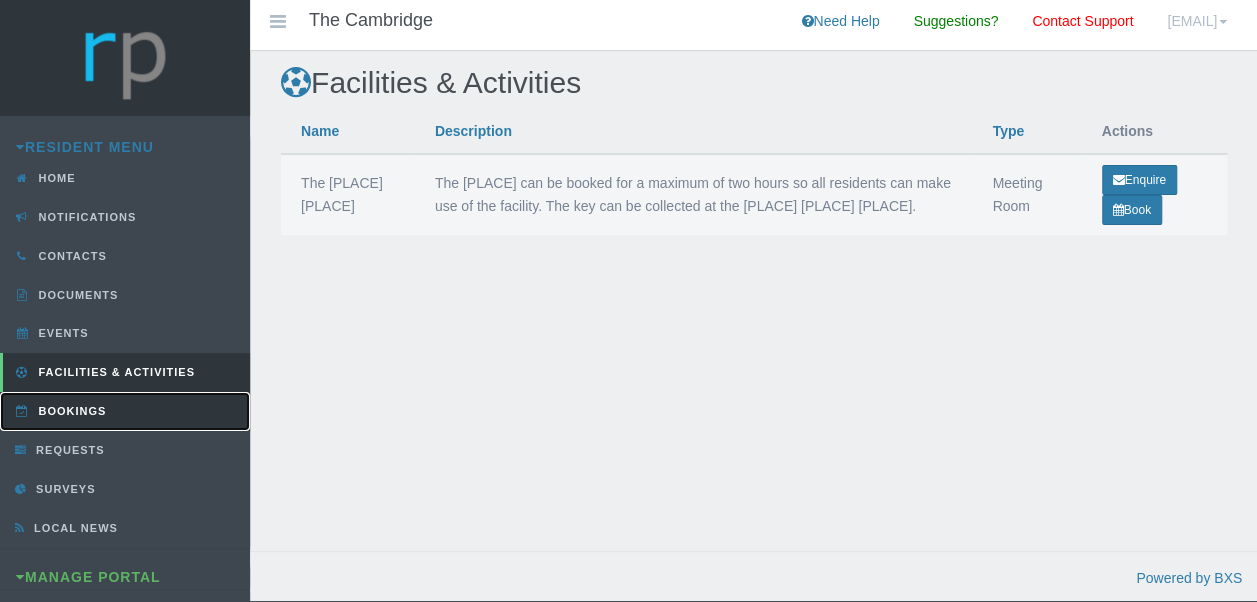 click on "Bookings" at bounding box center (125, 411) 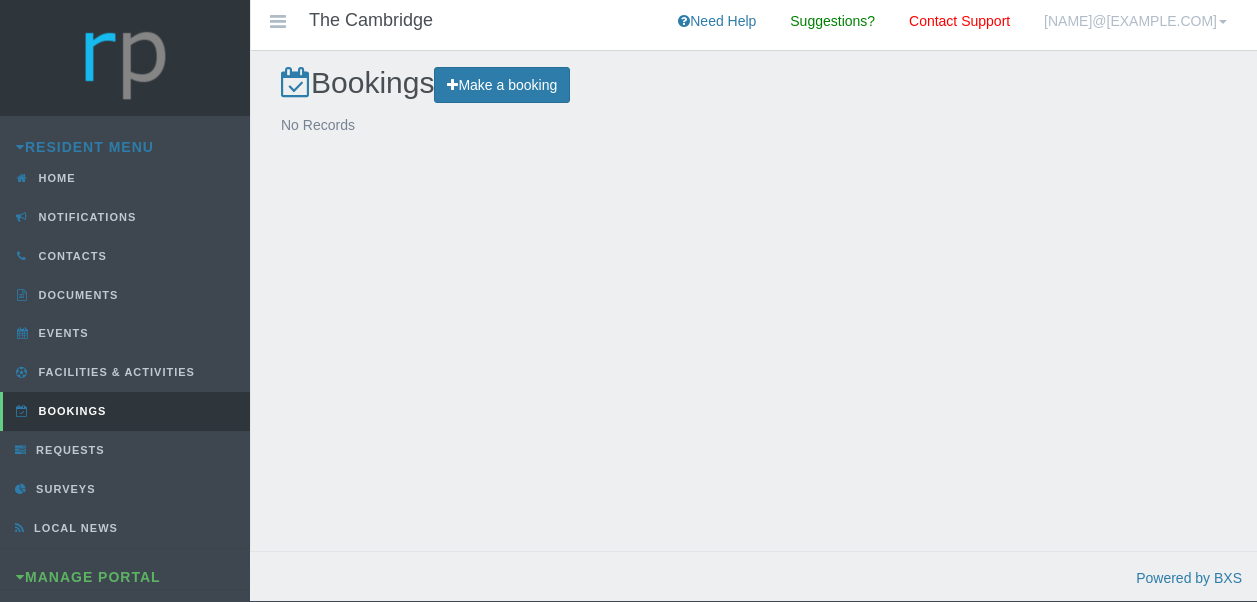 scroll, scrollTop: 0, scrollLeft: 0, axis: both 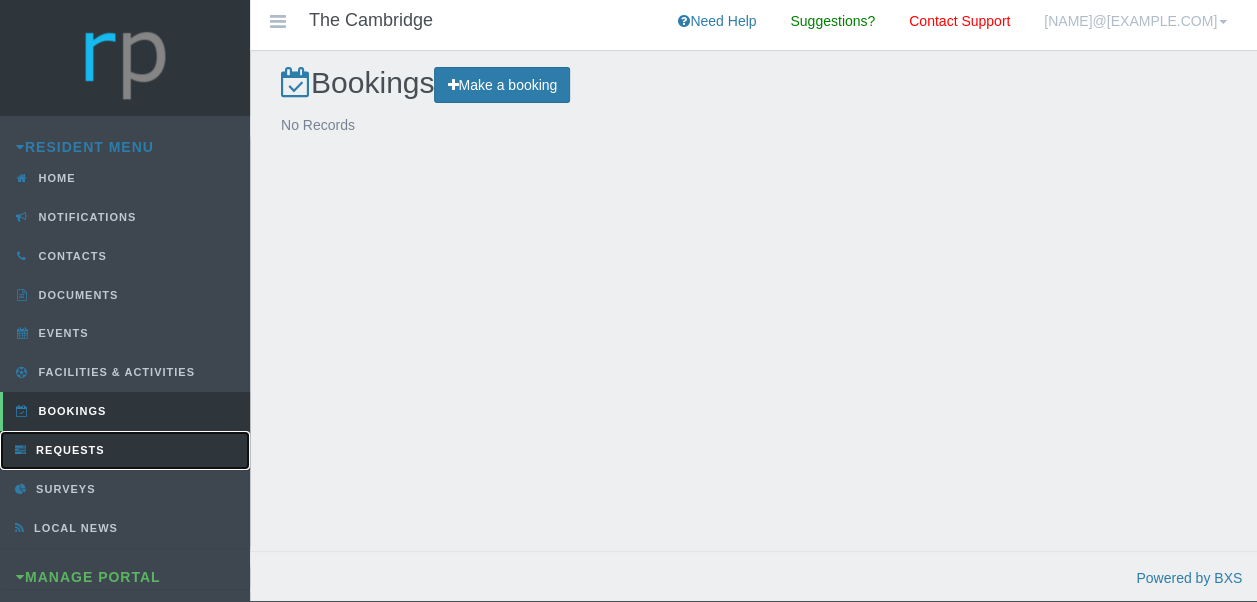 click on "Requests" at bounding box center [125, 450] 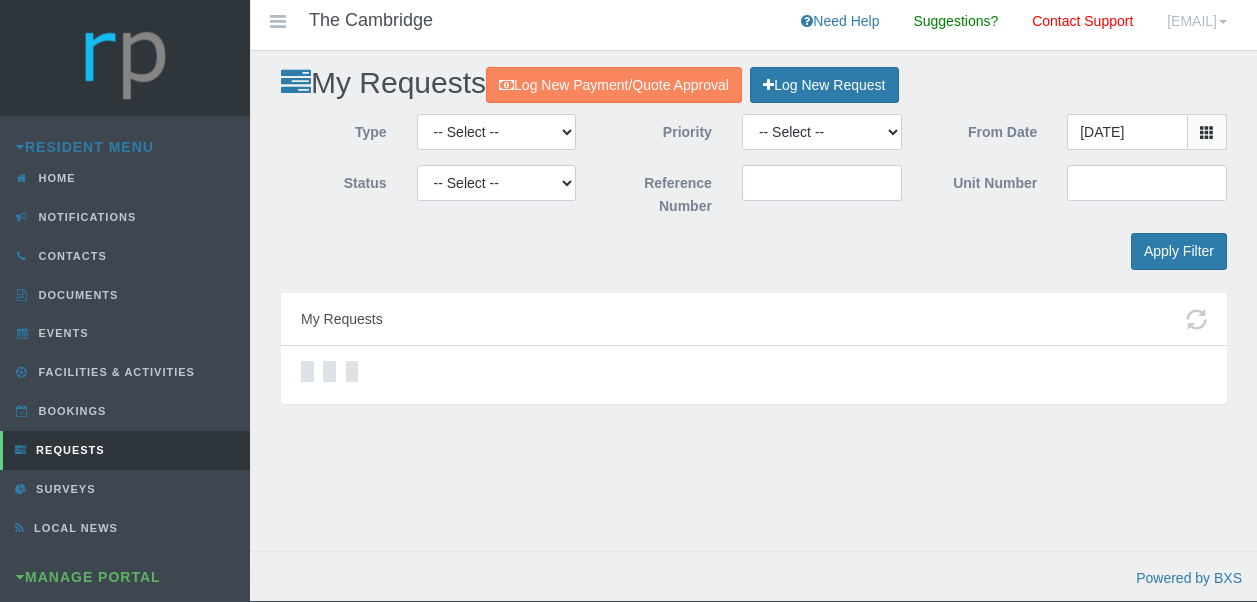scroll, scrollTop: 0, scrollLeft: 0, axis: both 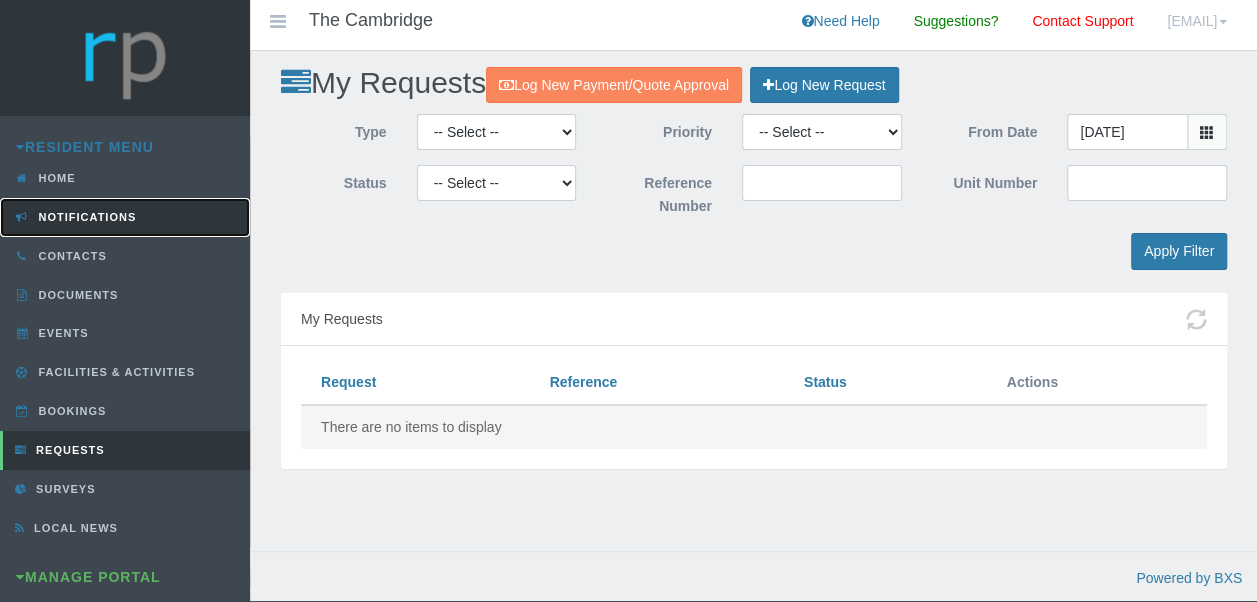 click on "Notifications" at bounding box center (85, 217) 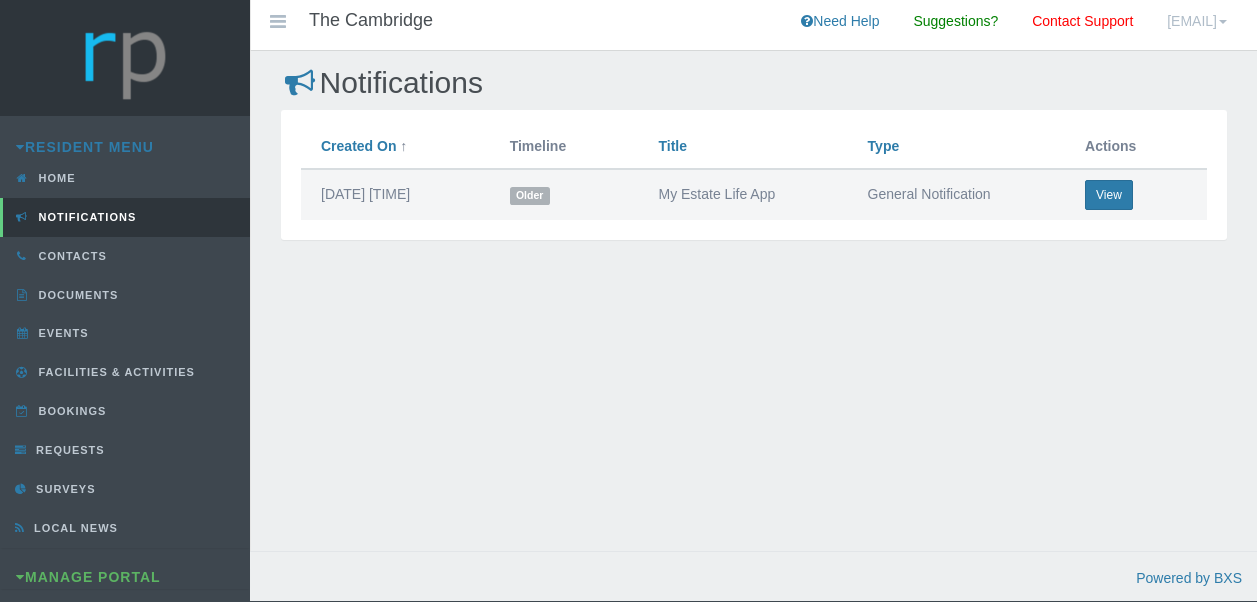 scroll, scrollTop: 0, scrollLeft: 0, axis: both 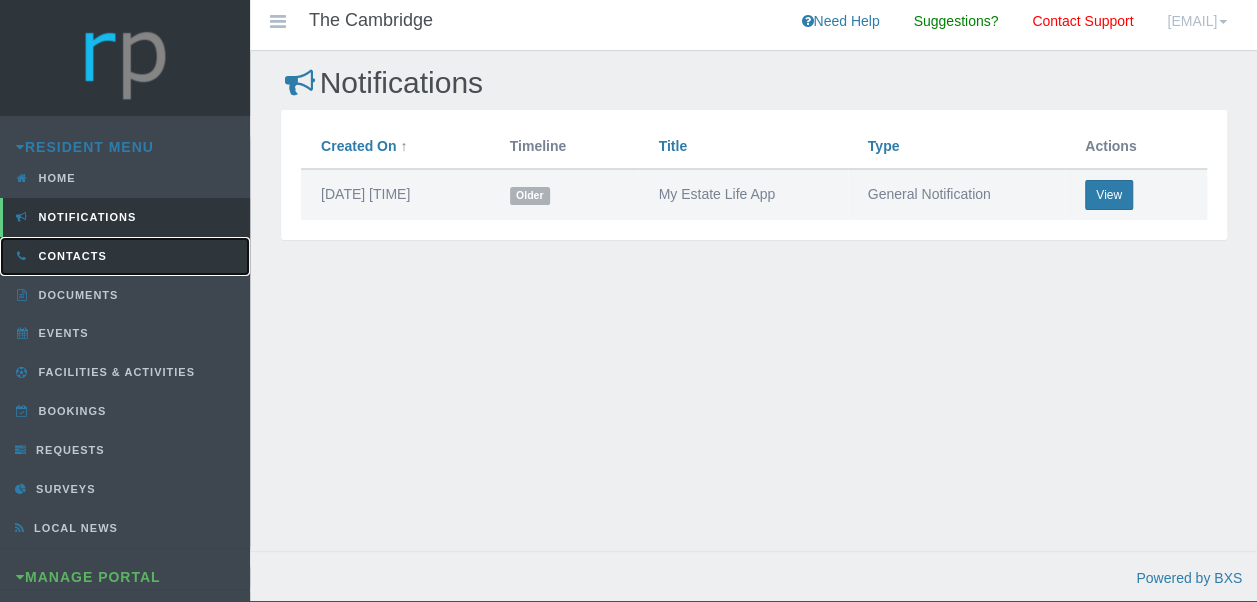 click on "Contacts" at bounding box center (125, 256) 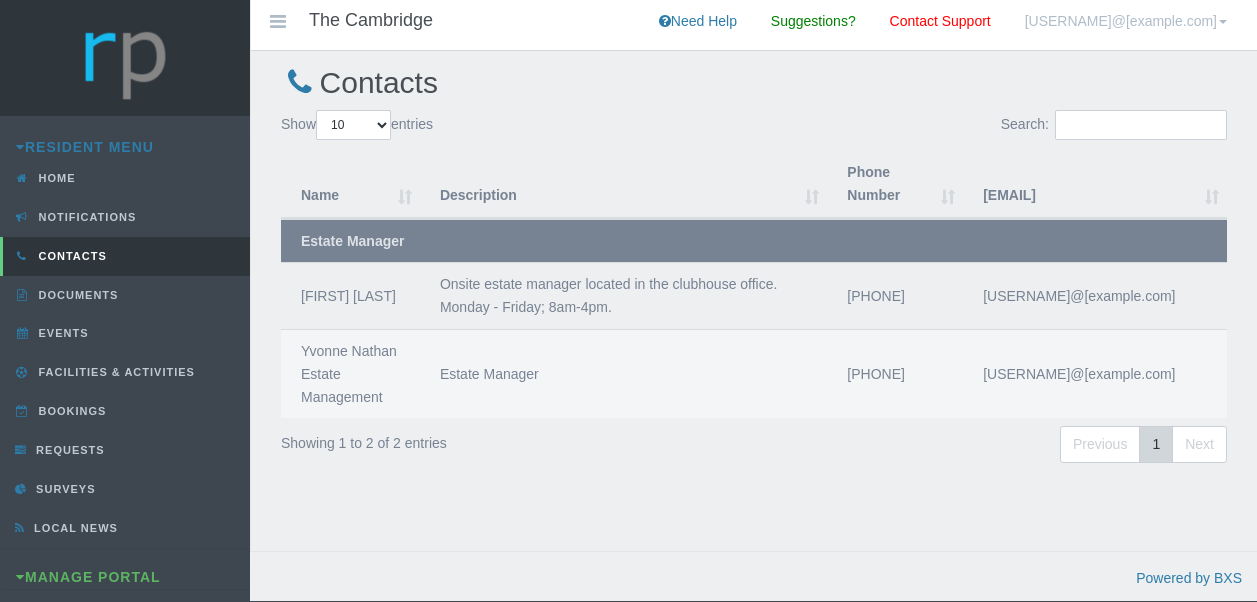 scroll, scrollTop: 0, scrollLeft: 0, axis: both 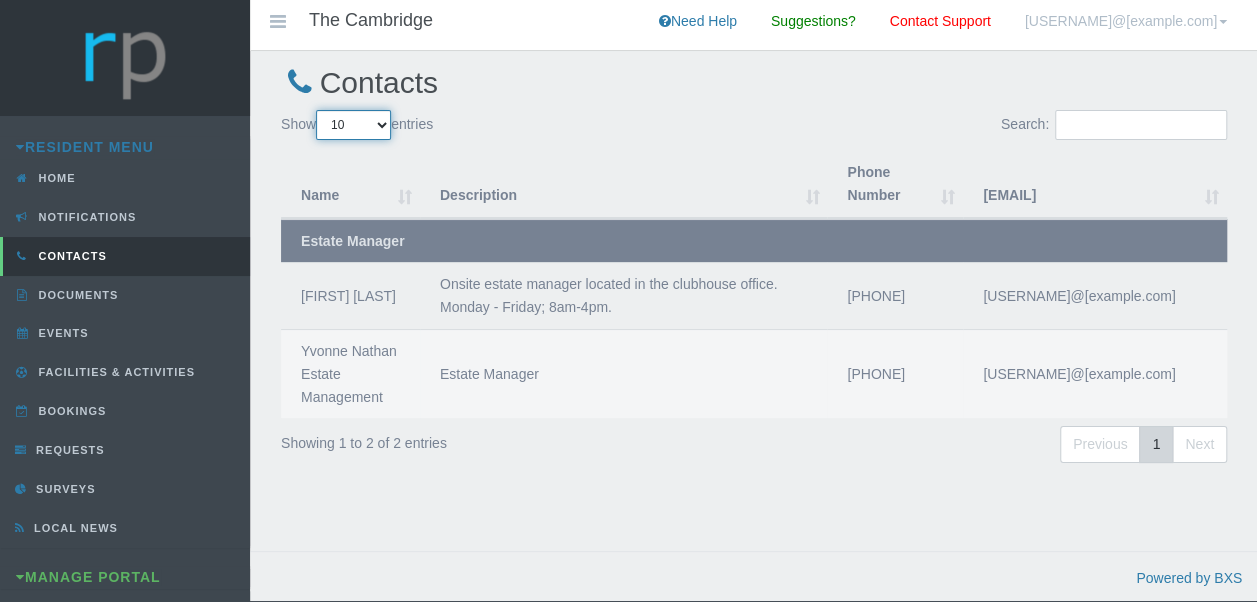 click on "10 25 50 100" at bounding box center (353, 125) 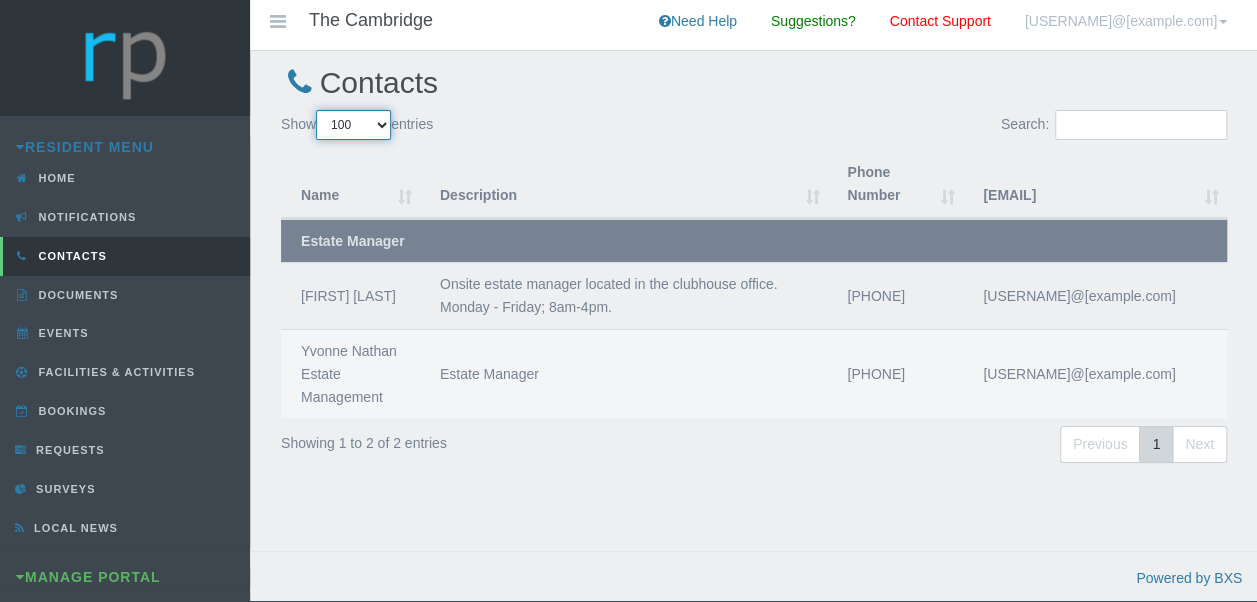 click on "10 25 50 100" at bounding box center [353, 125] 